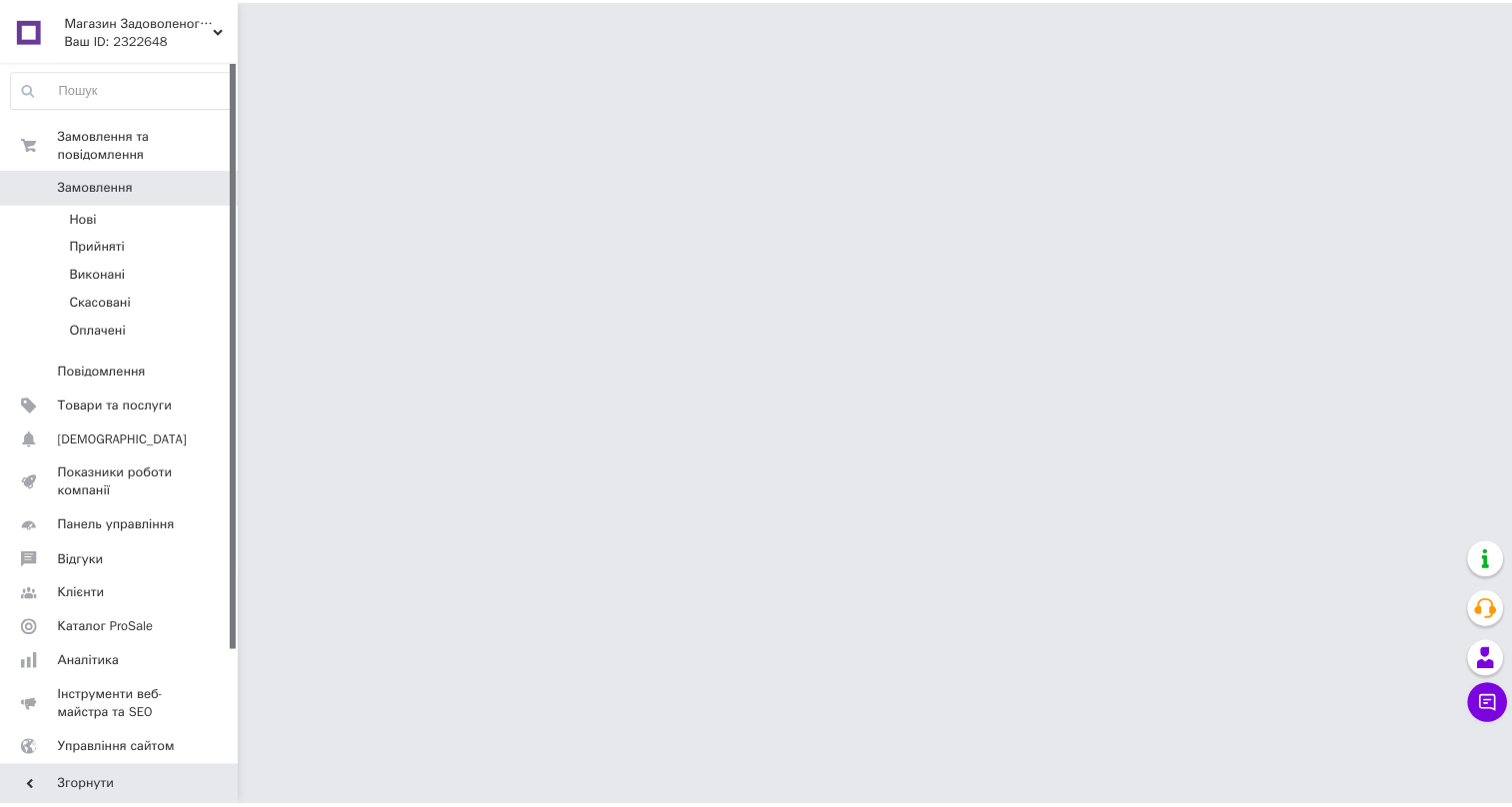 scroll, scrollTop: 0, scrollLeft: 0, axis: both 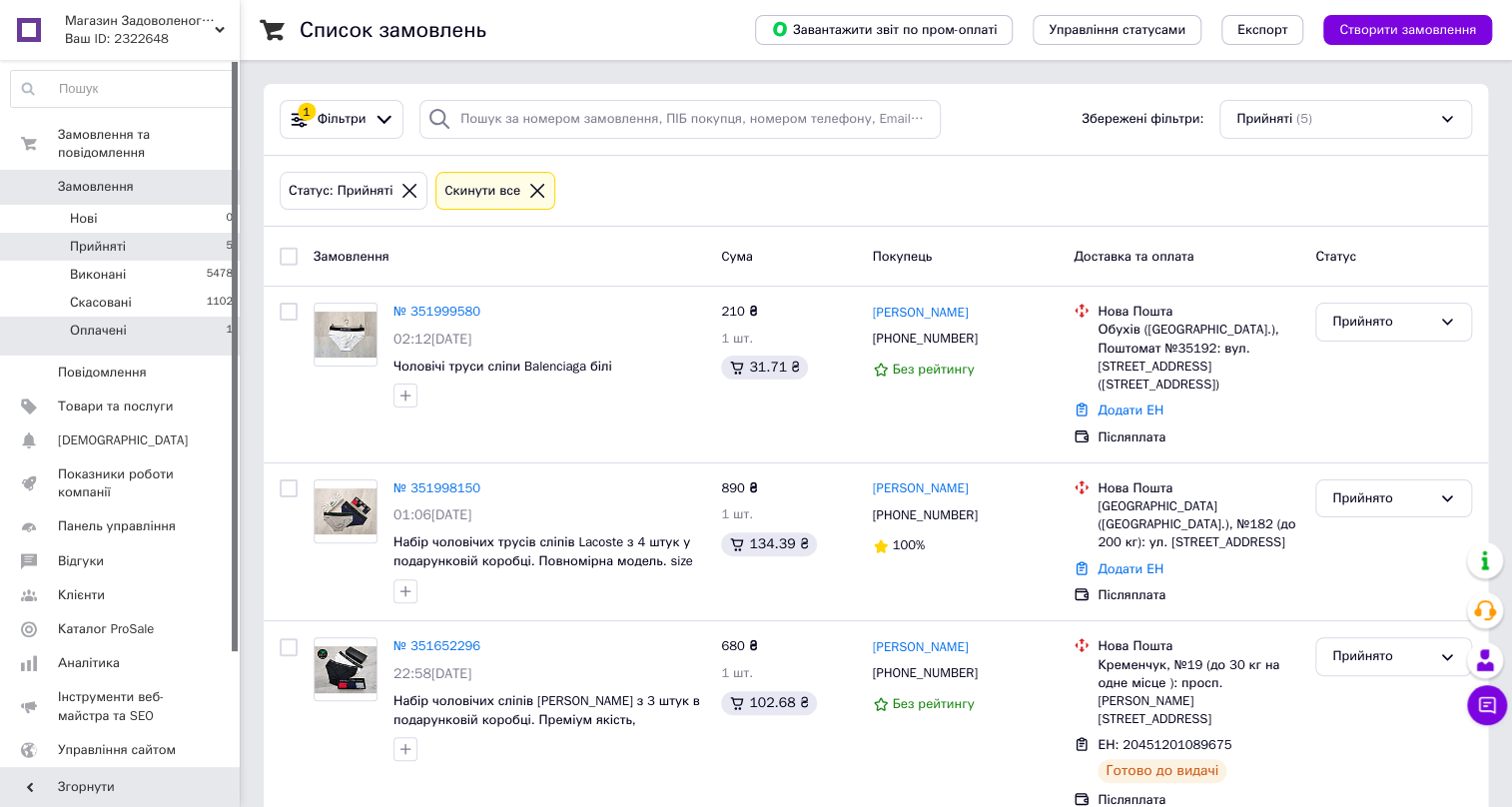 click on "Оплачені" at bounding box center [98, 331] 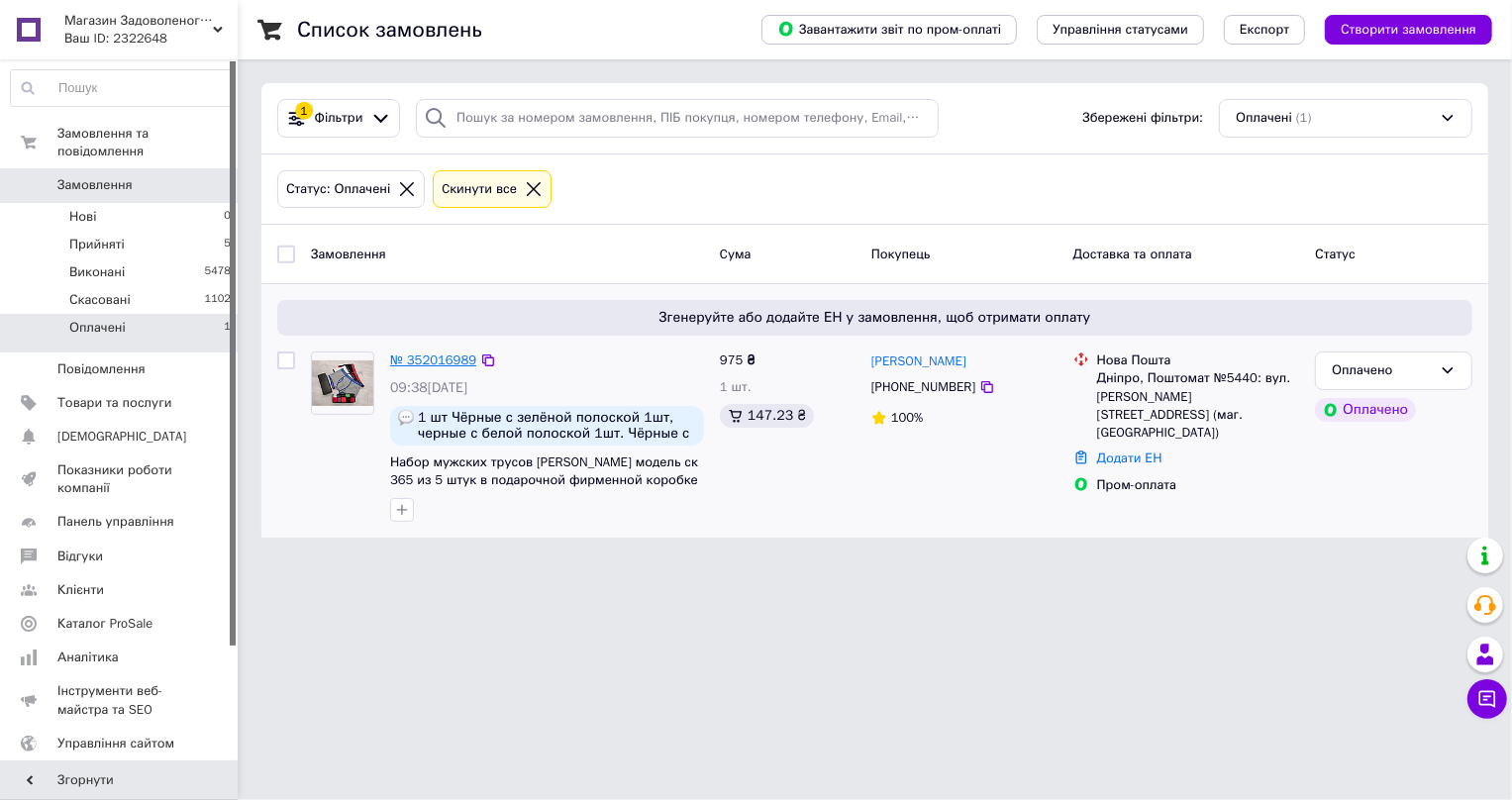click on "№ 352016989" at bounding box center [433, 359] 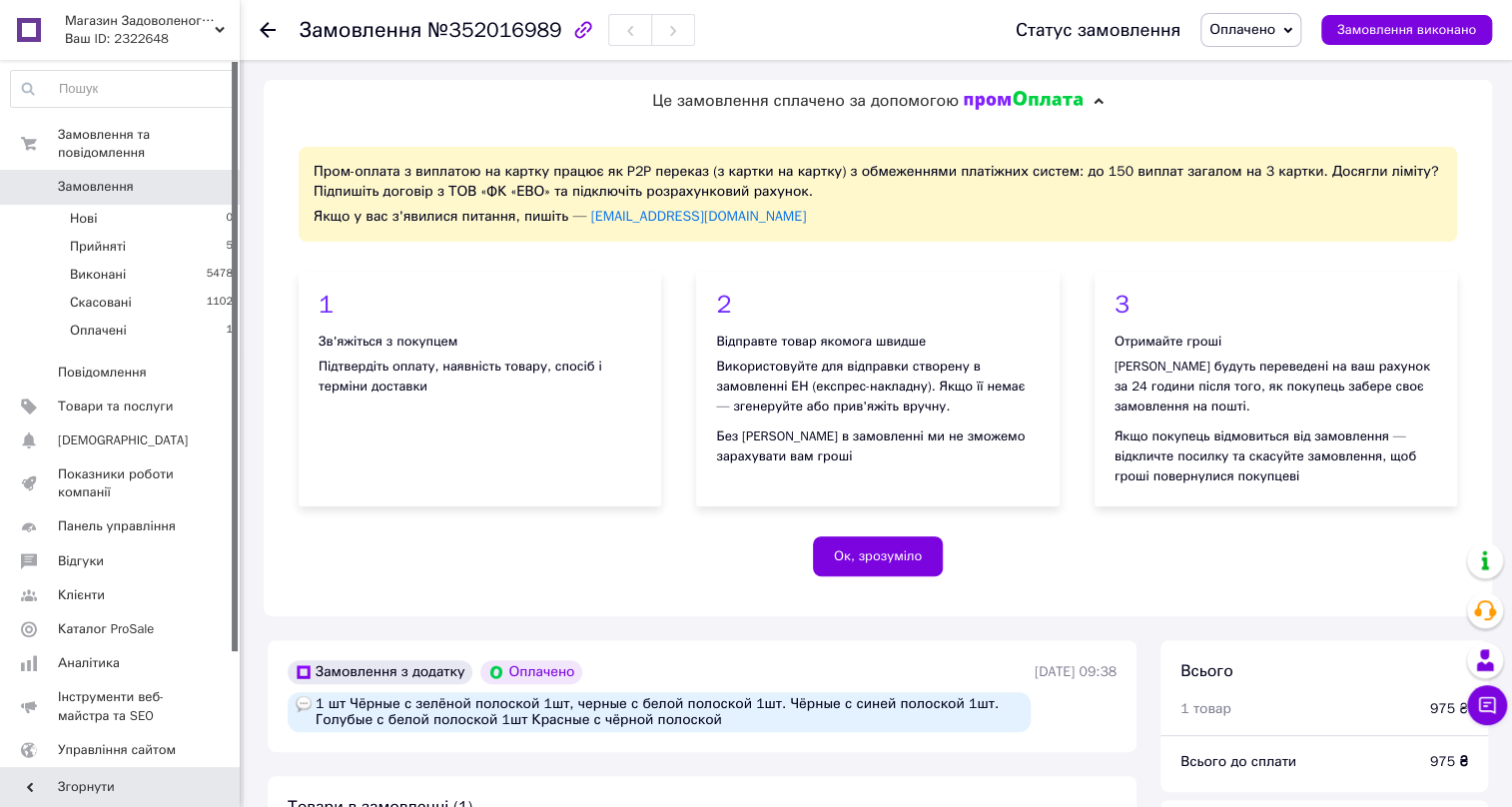 click on "Оплачено" at bounding box center [1242, 29] 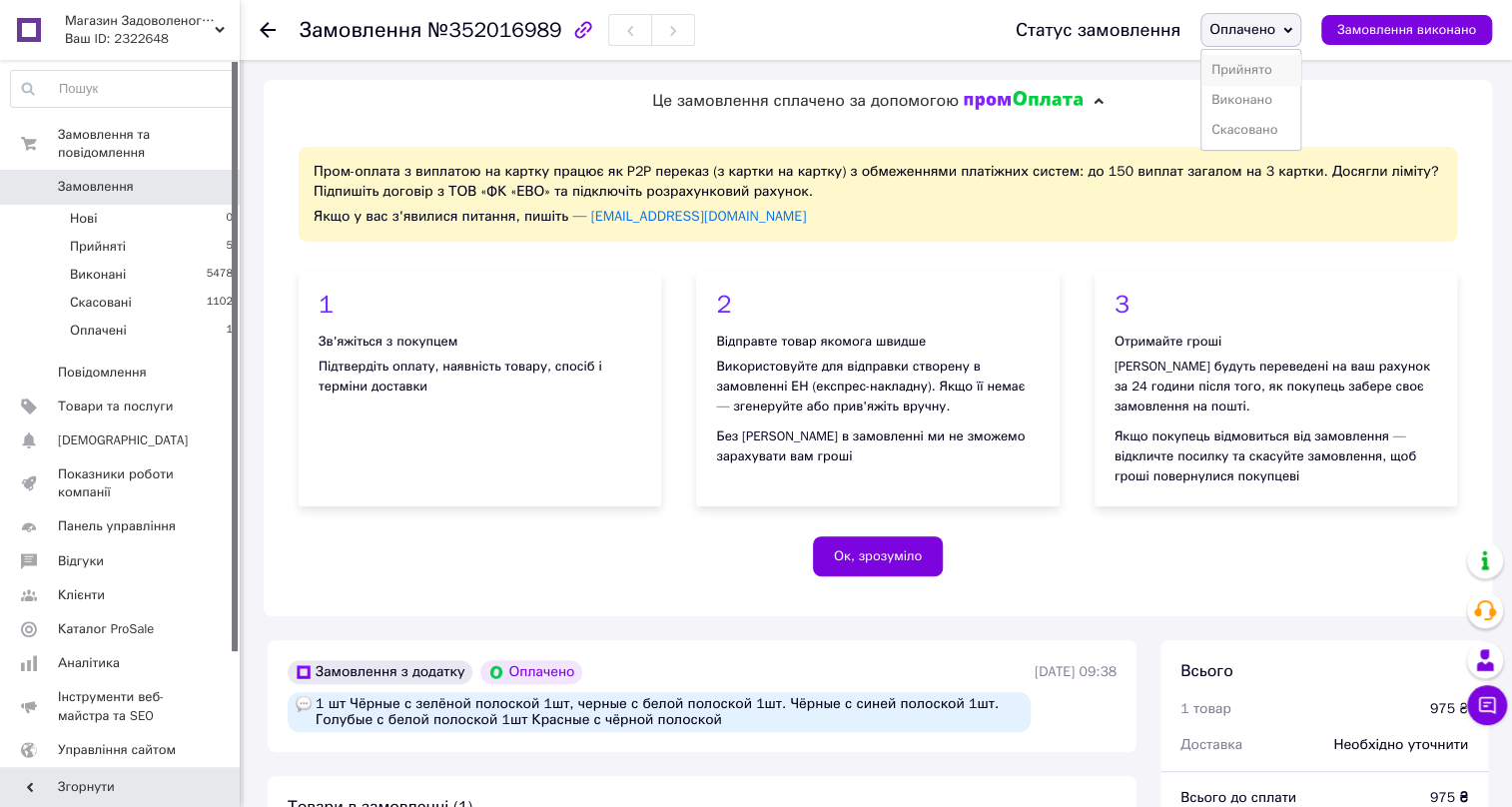 click on "Прийнято" at bounding box center [1250, 70] 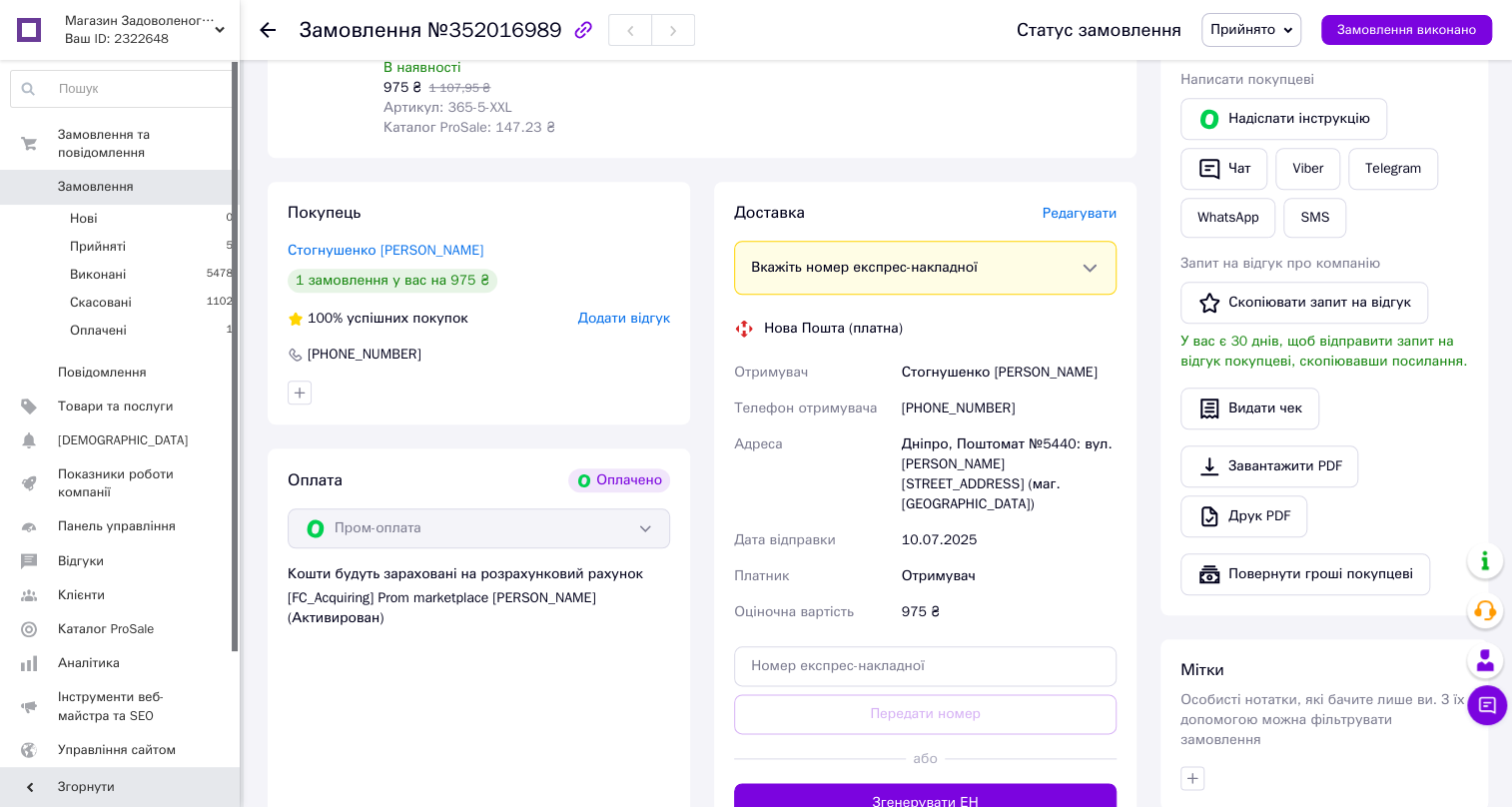 scroll, scrollTop: 999, scrollLeft: 0, axis: vertical 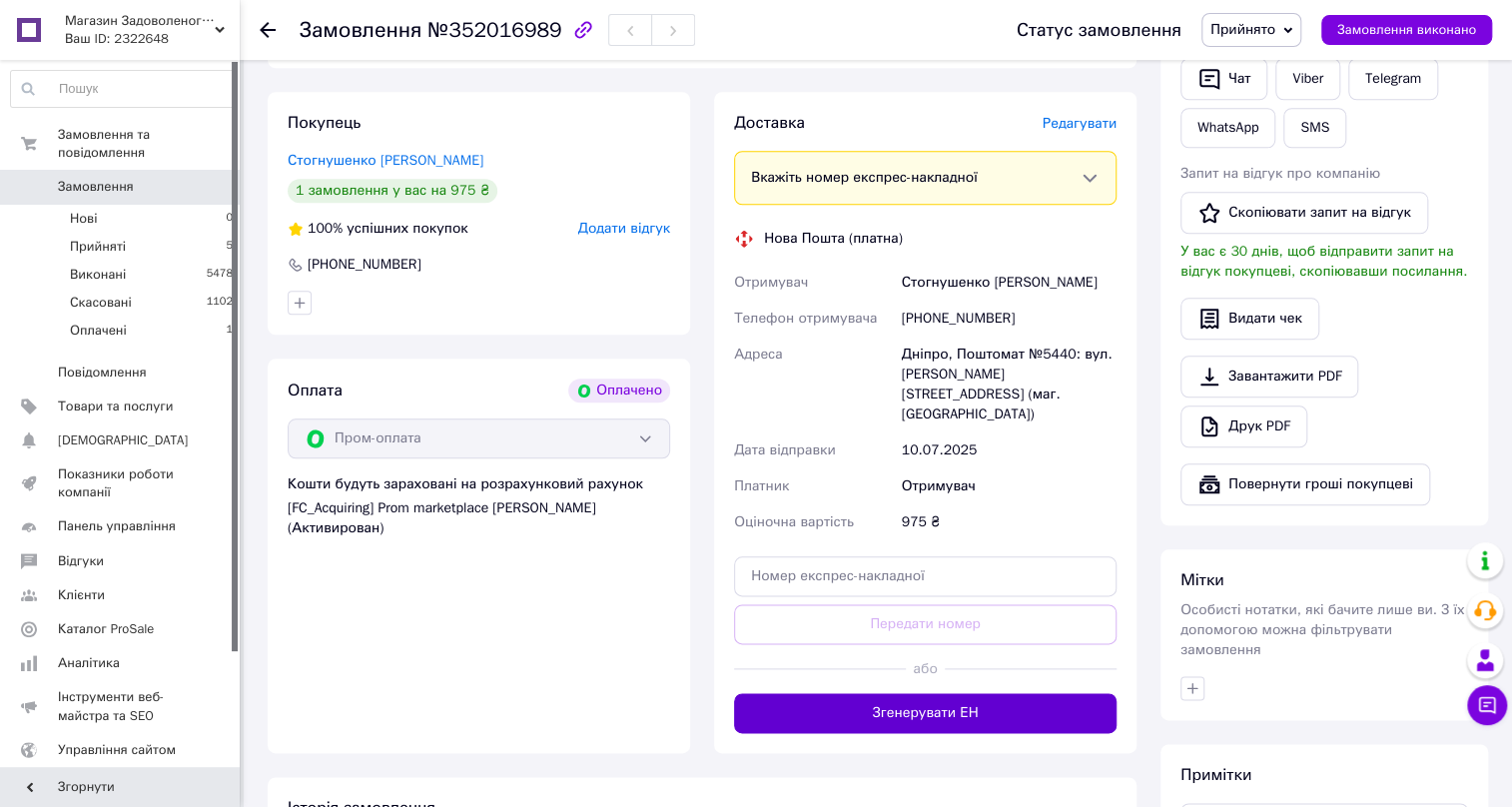 click on "Згенерувати ЕН" at bounding box center (925, 713) 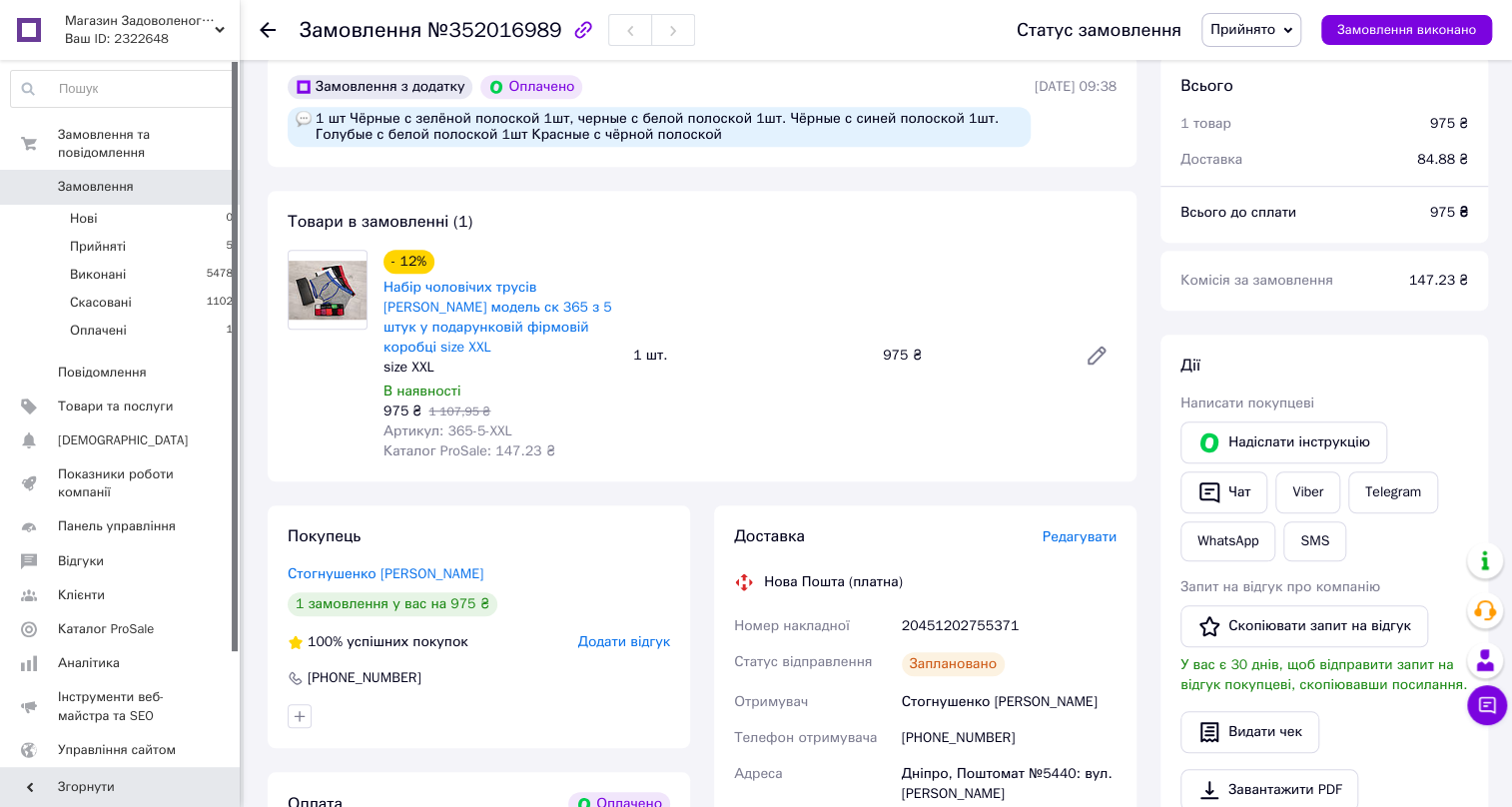 scroll, scrollTop: 726, scrollLeft: 0, axis: vertical 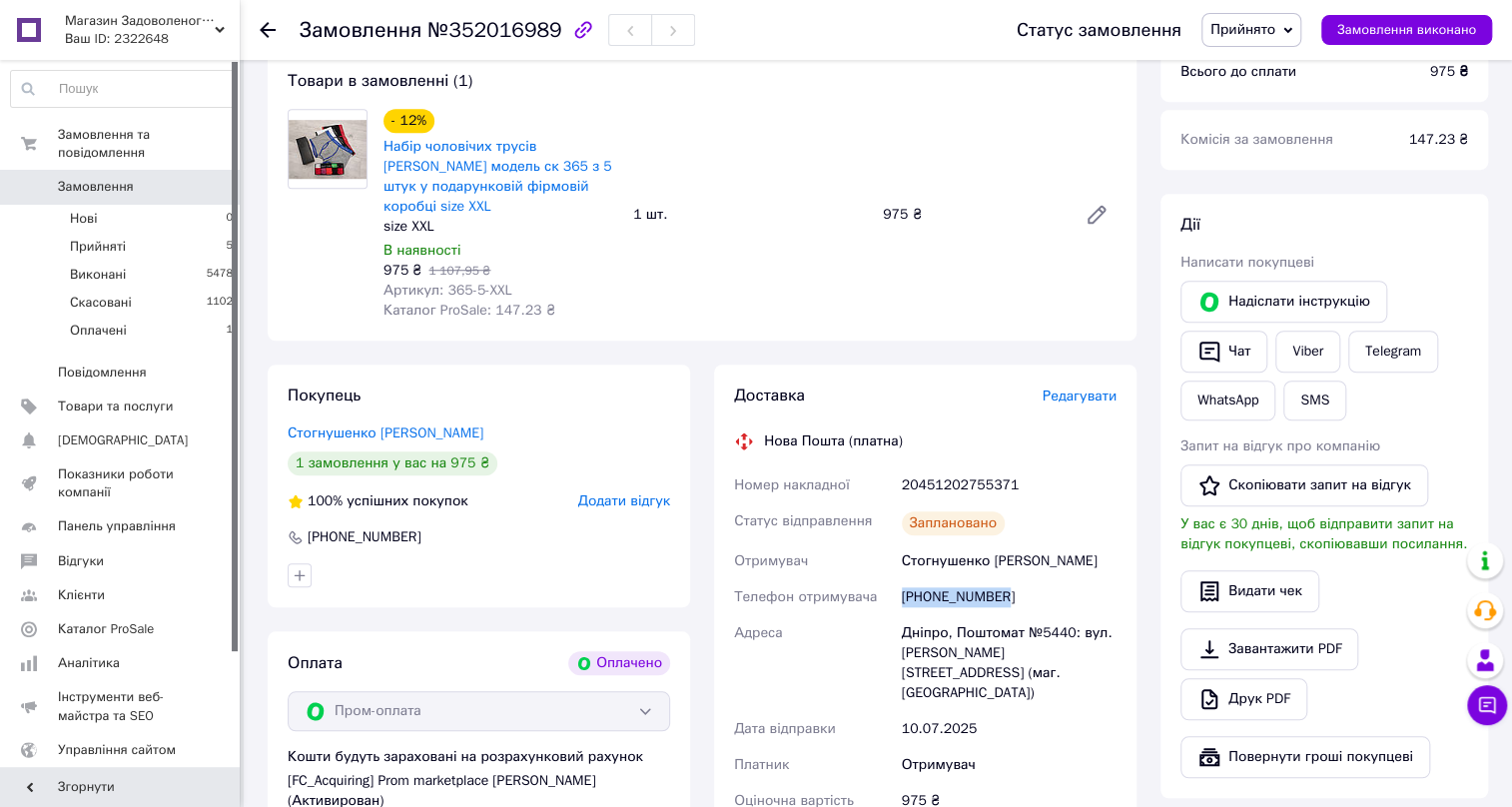 drag, startPoint x: 1029, startPoint y: 600, endPoint x: 900, endPoint y: 599, distance: 129.00388 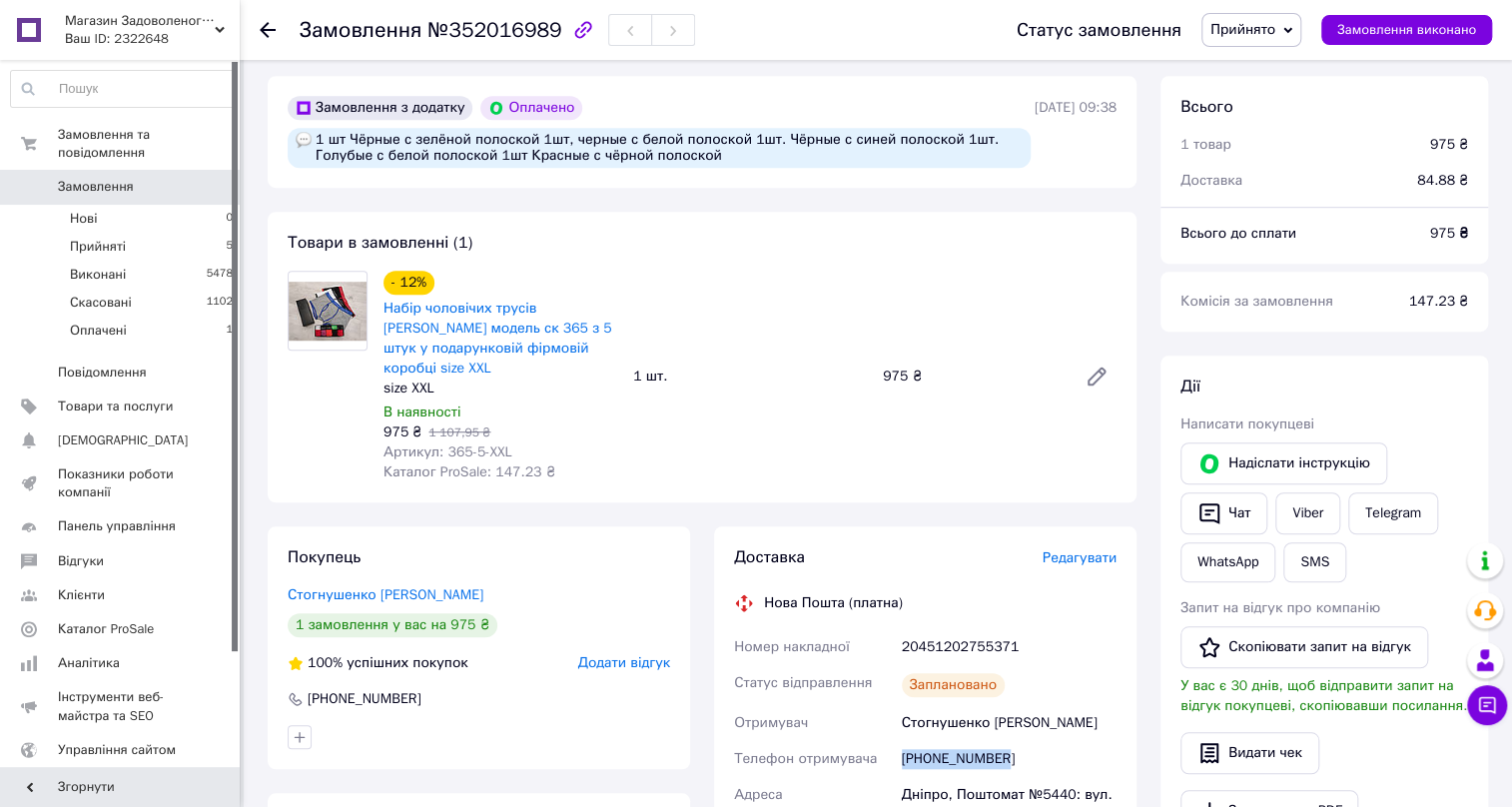 scroll, scrollTop: 453, scrollLeft: 0, axis: vertical 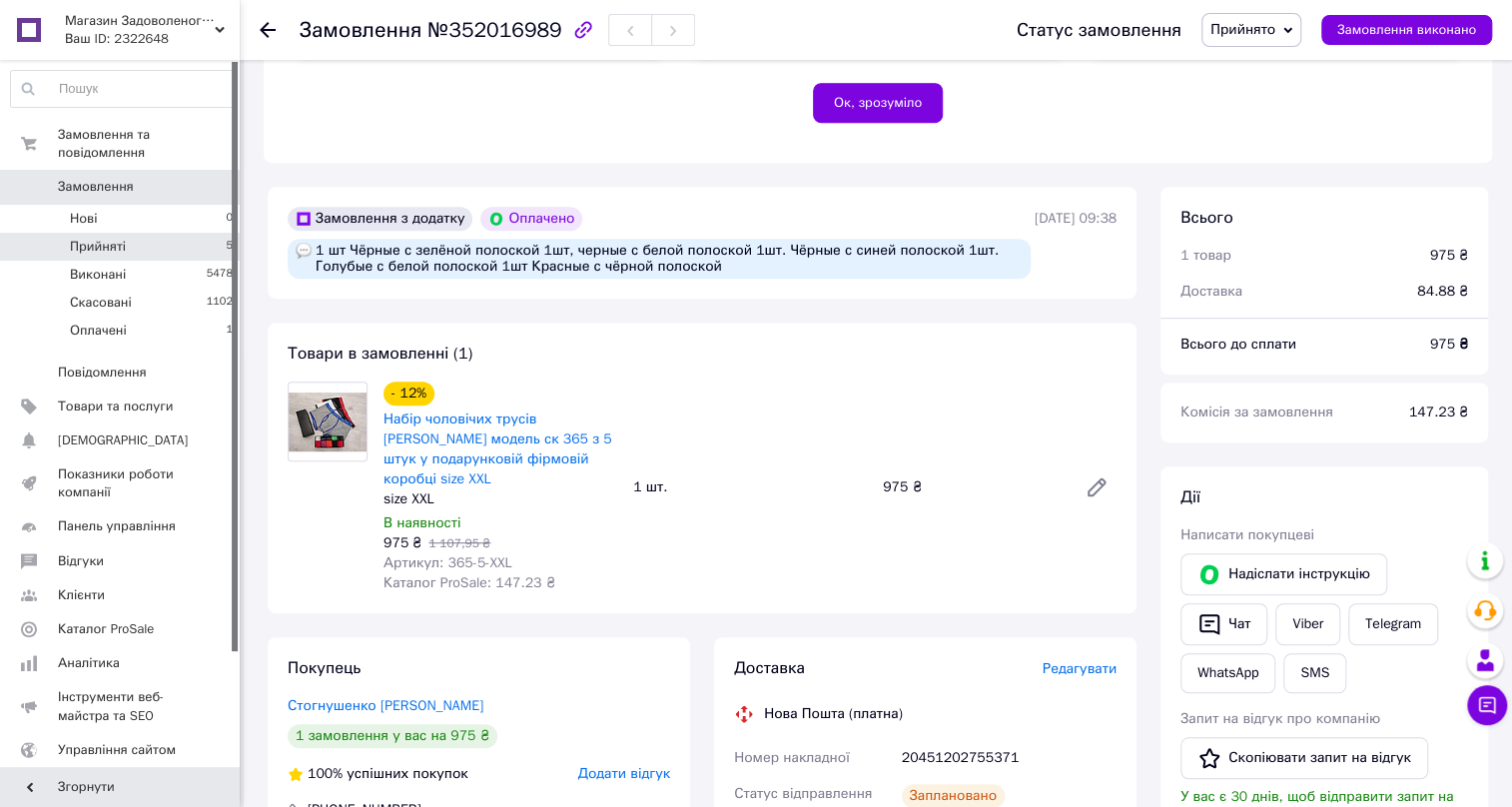 click on "Прийняті" at bounding box center [98, 247] 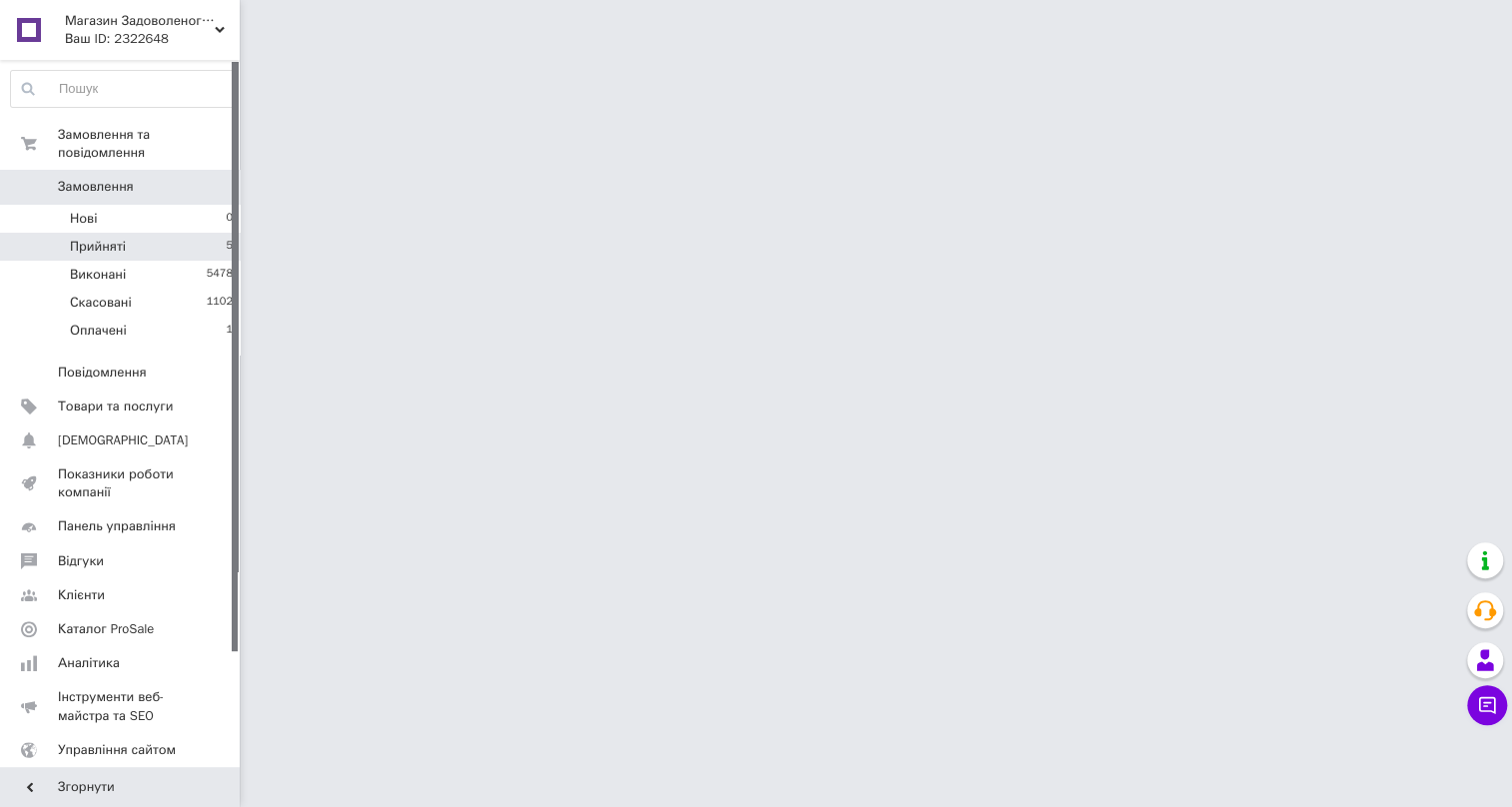 scroll, scrollTop: 0, scrollLeft: 0, axis: both 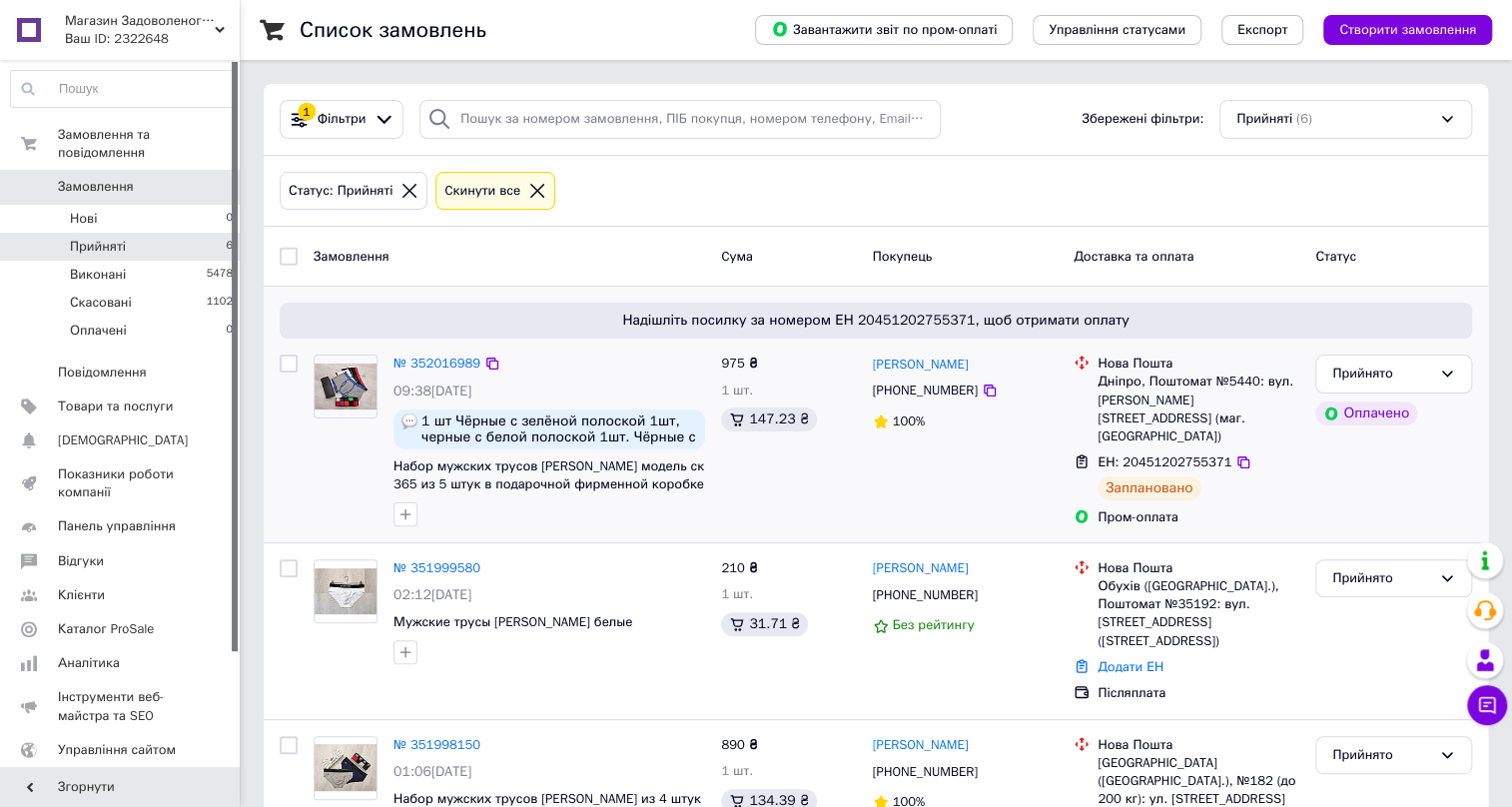 click on "ЕН: 20451202755371" at bounding box center [1164, 461] 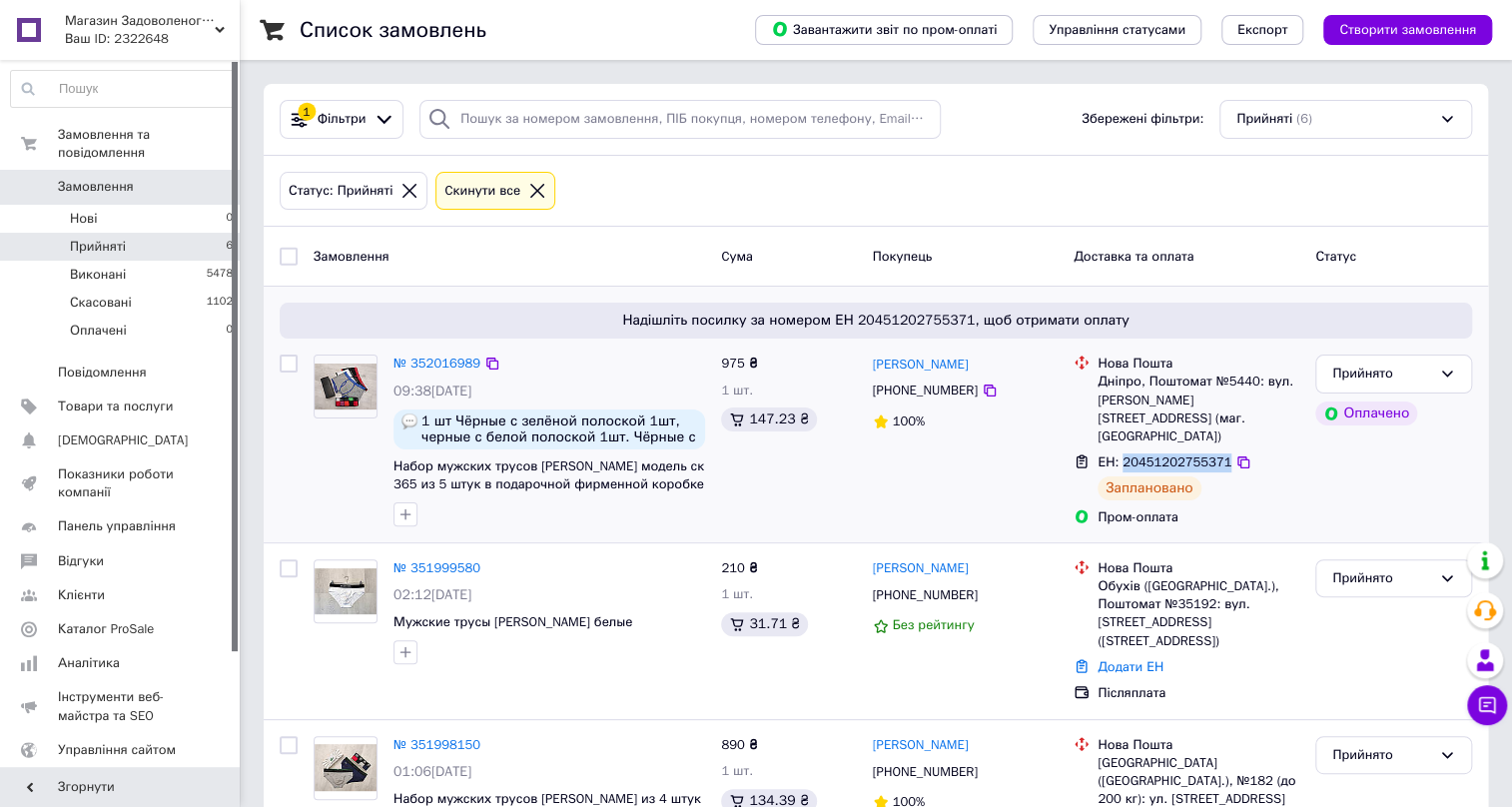 click on "ЕН: 20451202755371" at bounding box center (1164, 461) 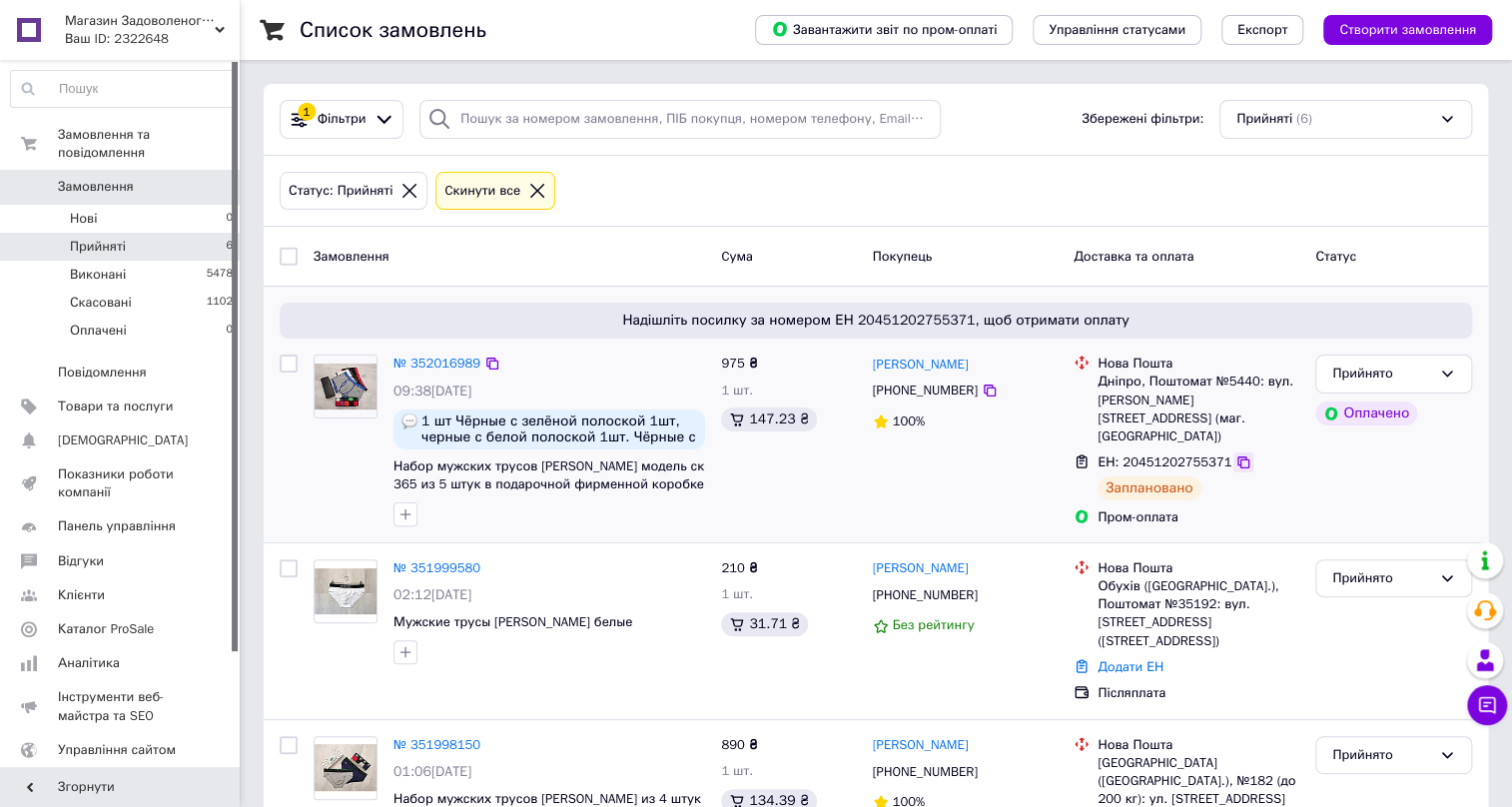 click 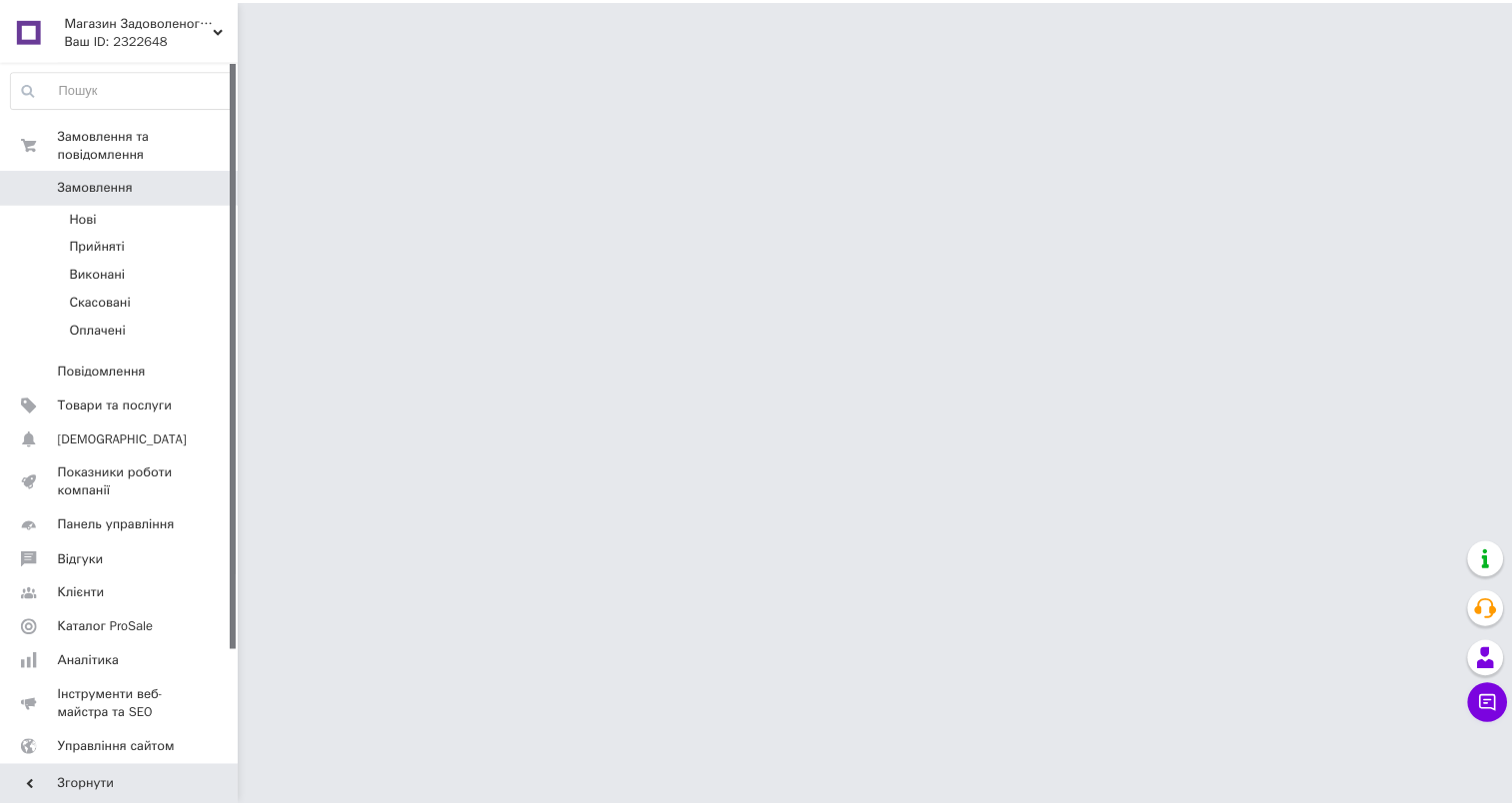 scroll, scrollTop: 0, scrollLeft: 0, axis: both 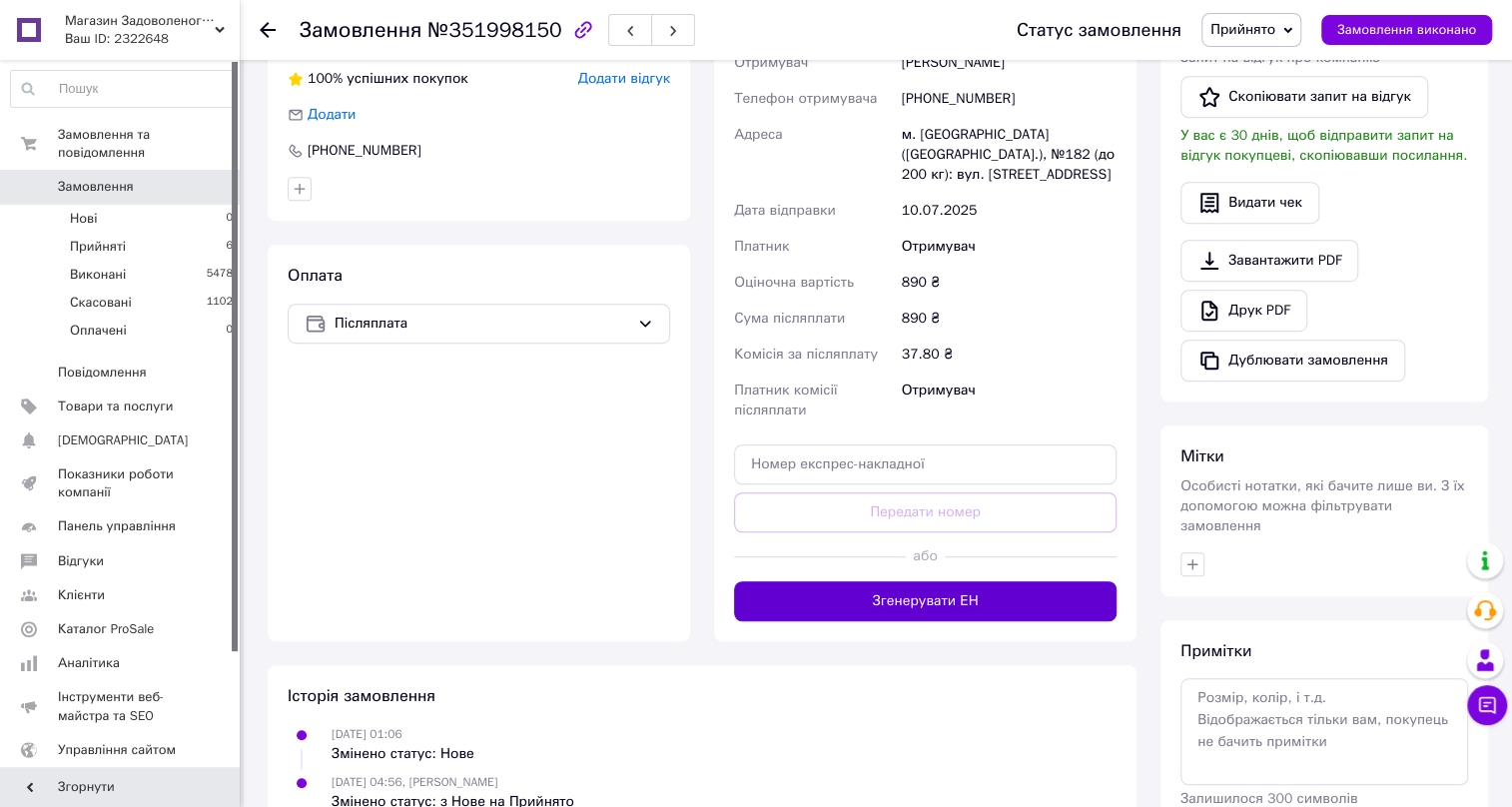click on "Згенерувати ЕН" at bounding box center (925, 601) 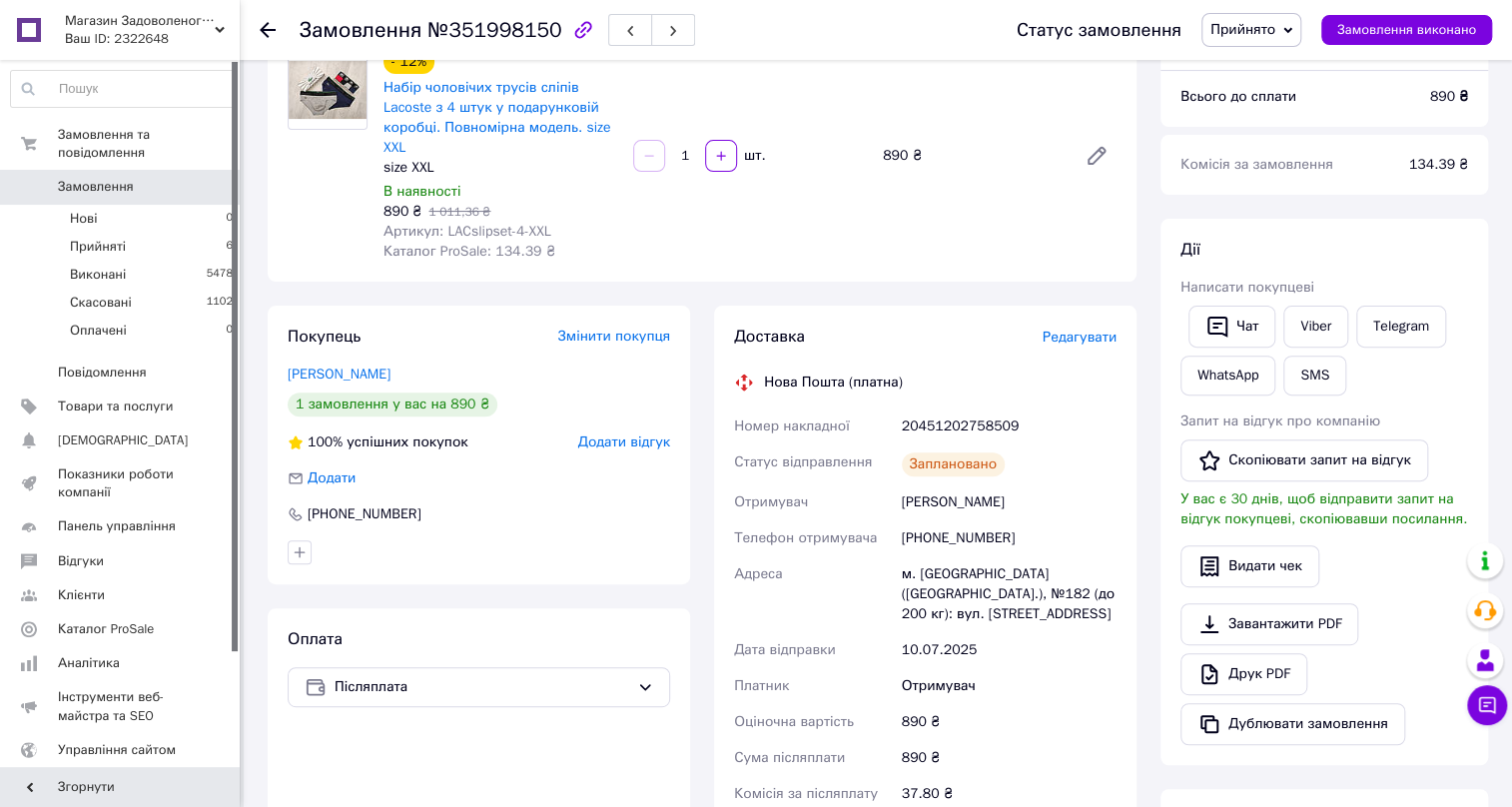 scroll, scrollTop: 0, scrollLeft: 0, axis: both 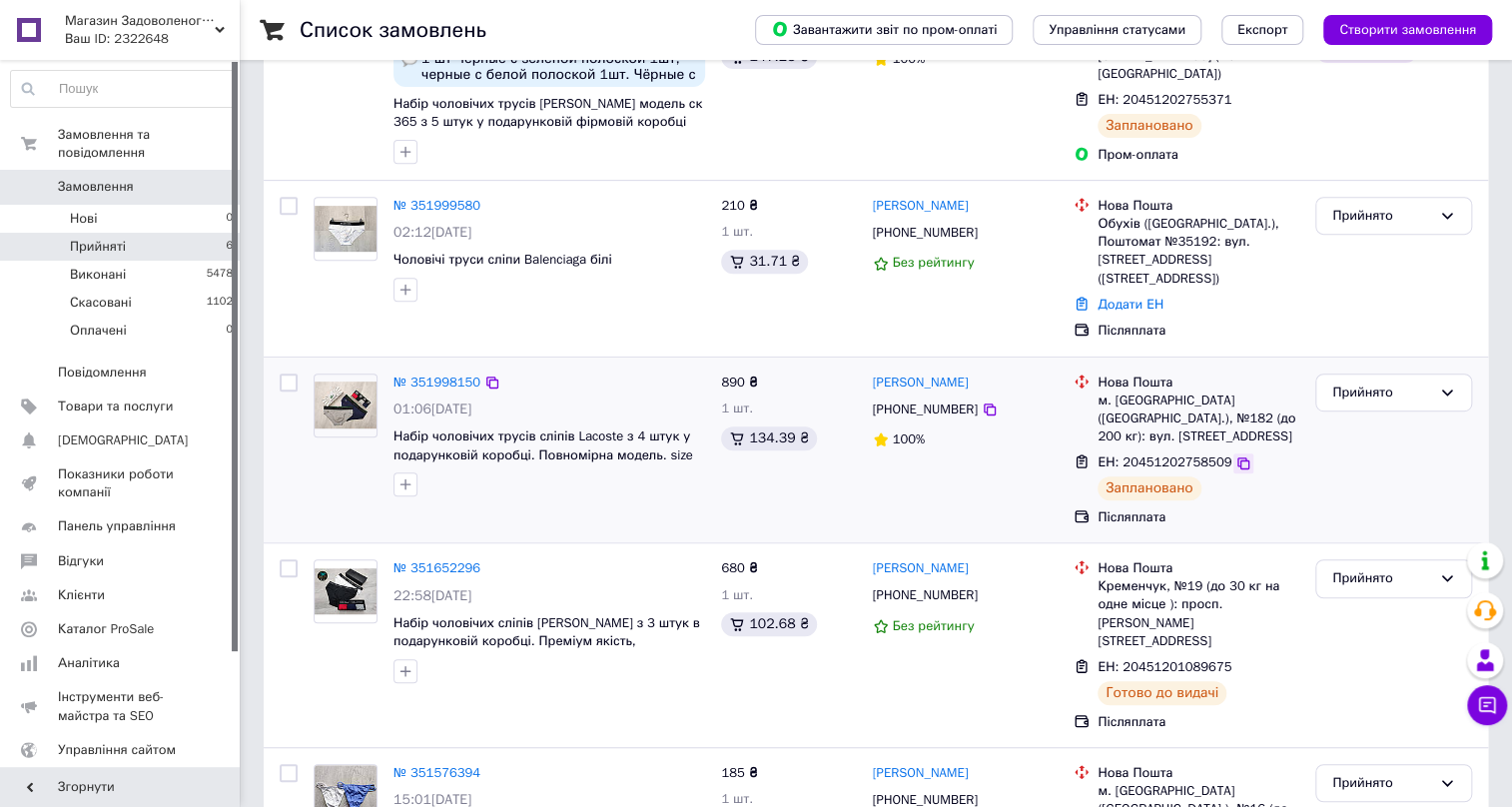 click 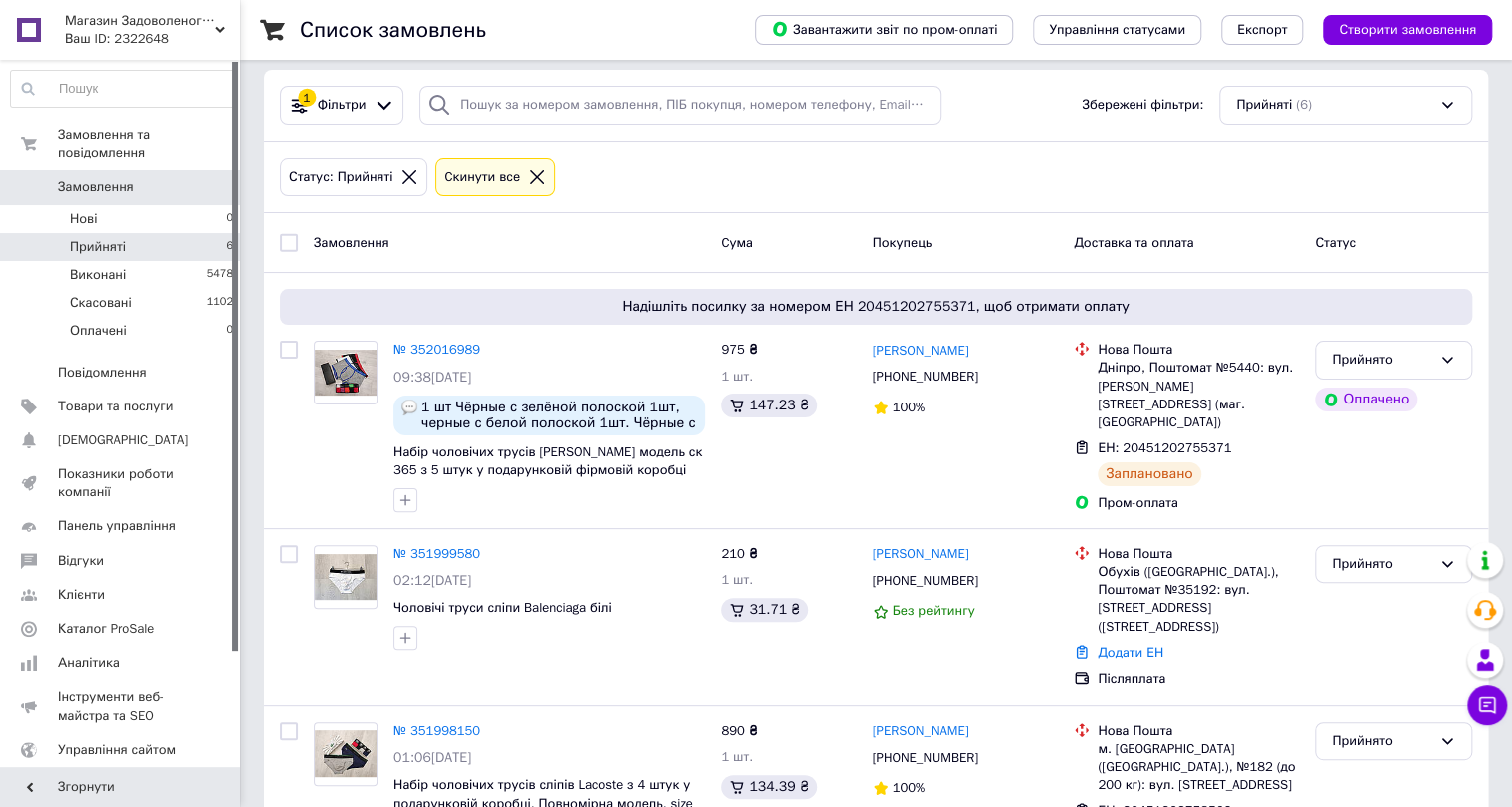 scroll, scrollTop: 0, scrollLeft: 0, axis: both 